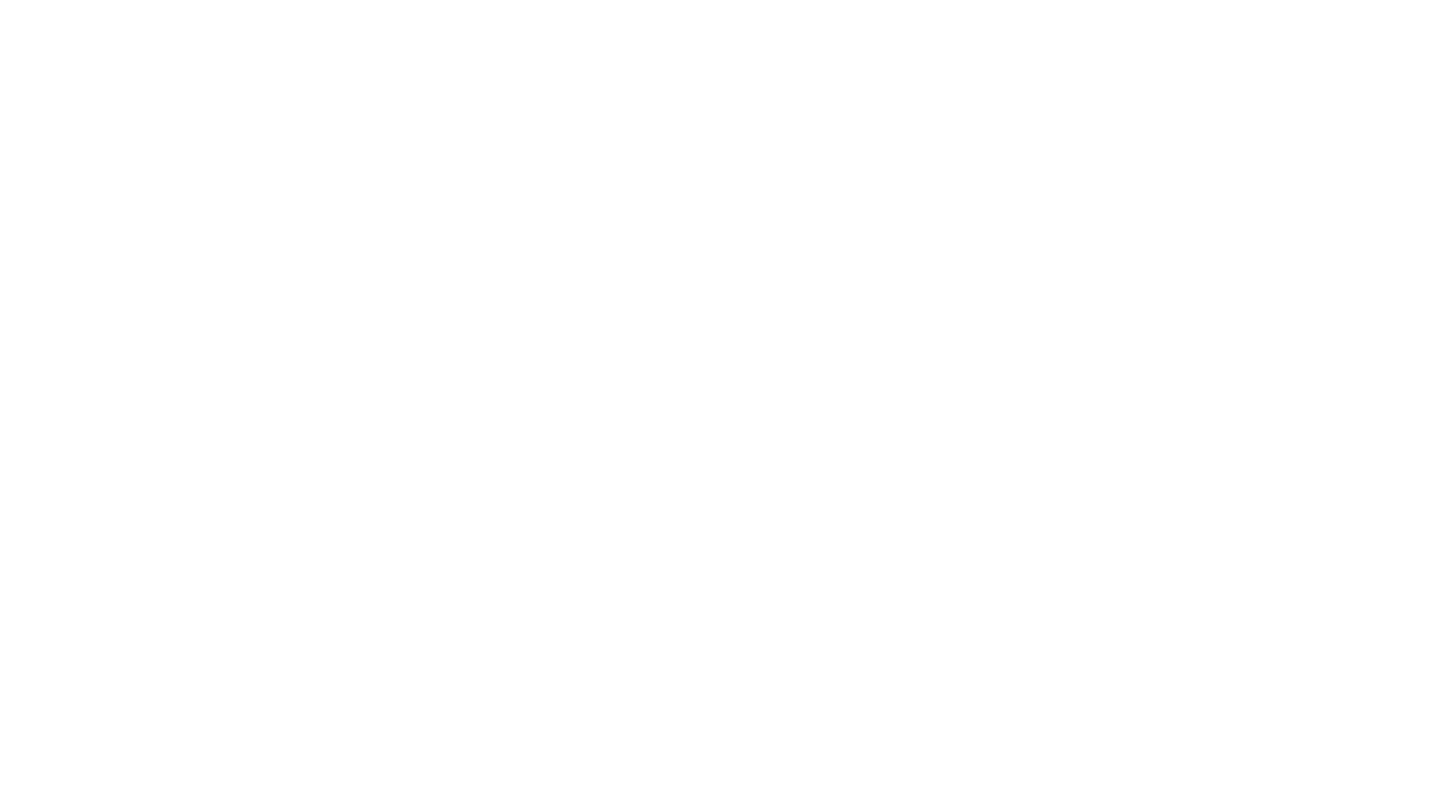 scroll, scrollTop: 0, scrollLeft: 0, axis: both 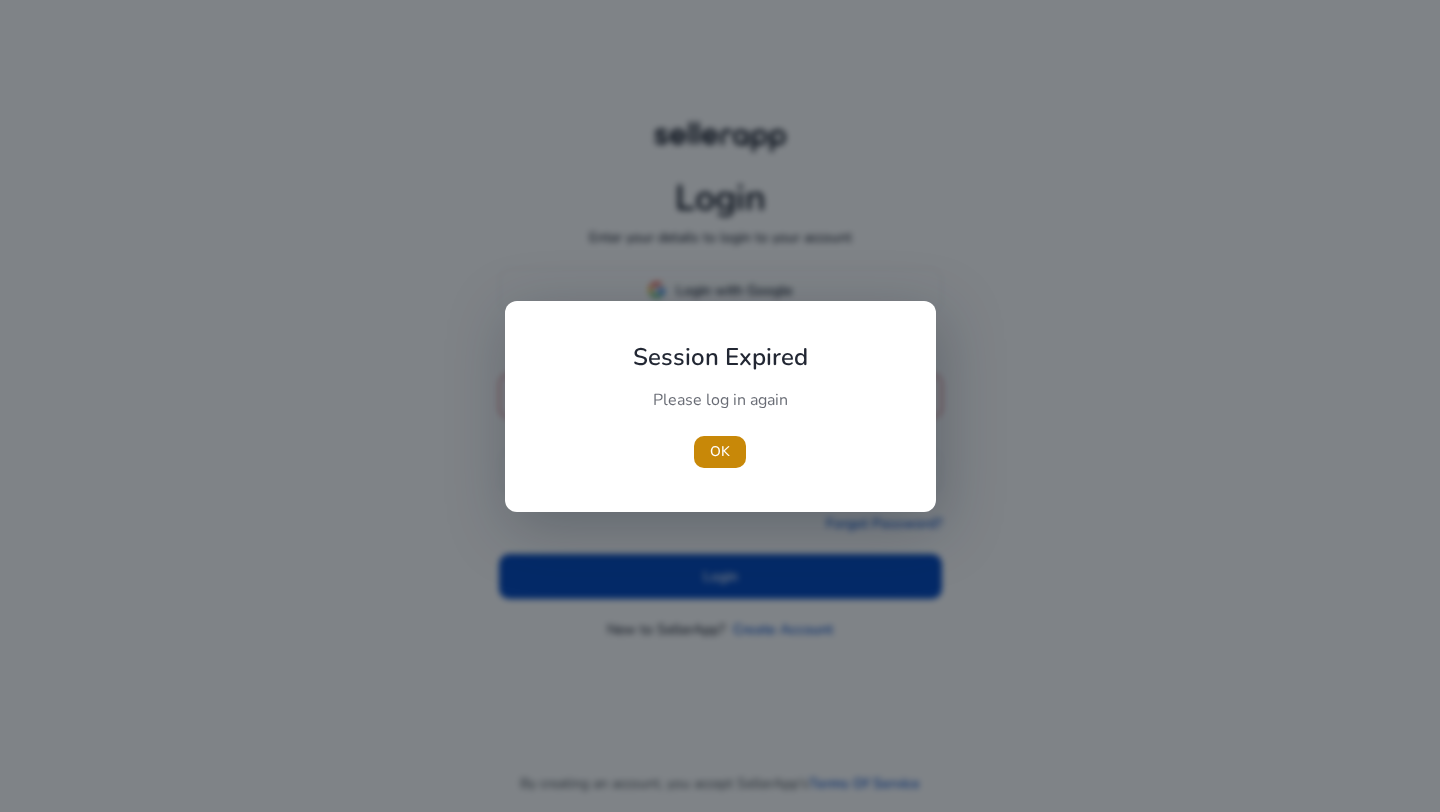 type 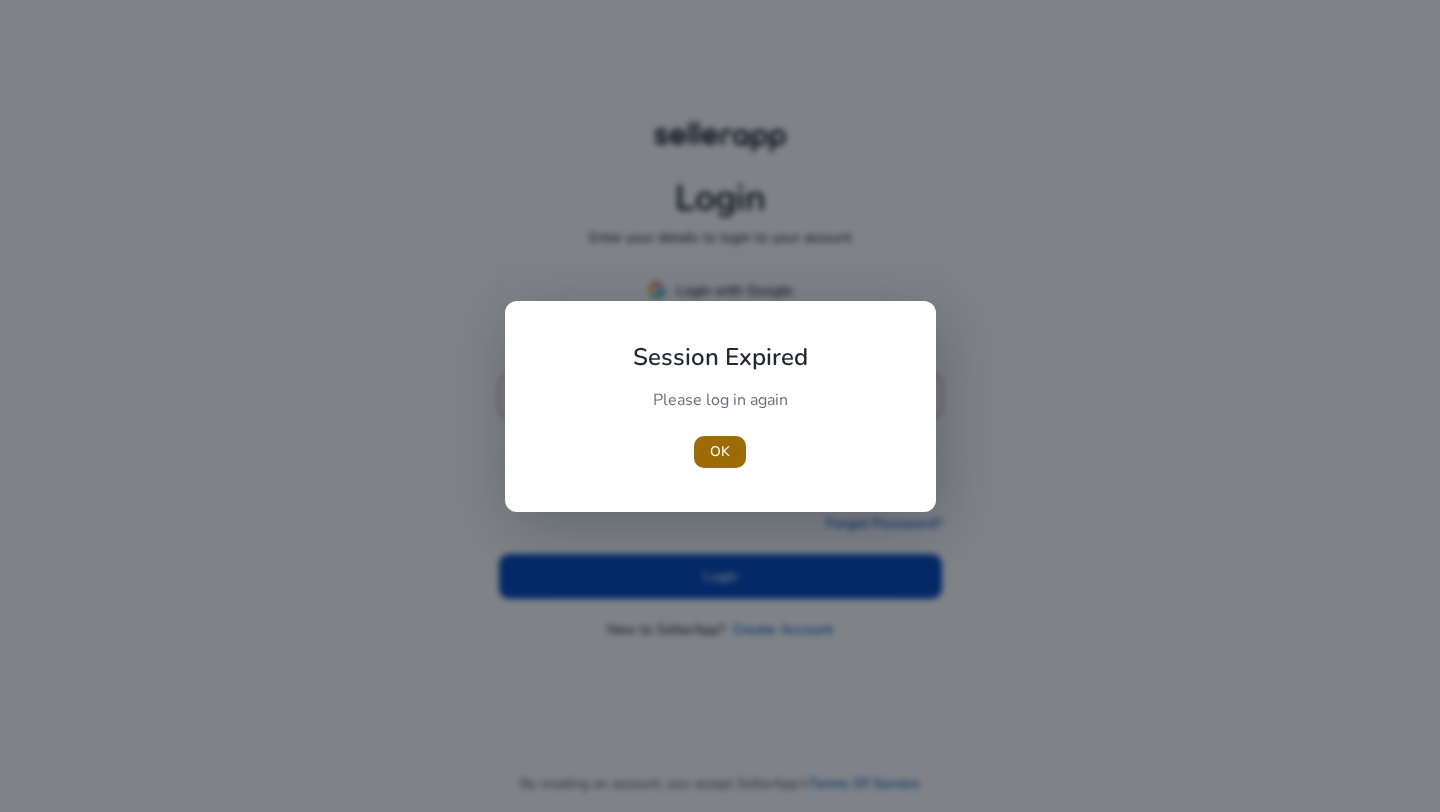 click on "OK" at bounding box center (720, 451) 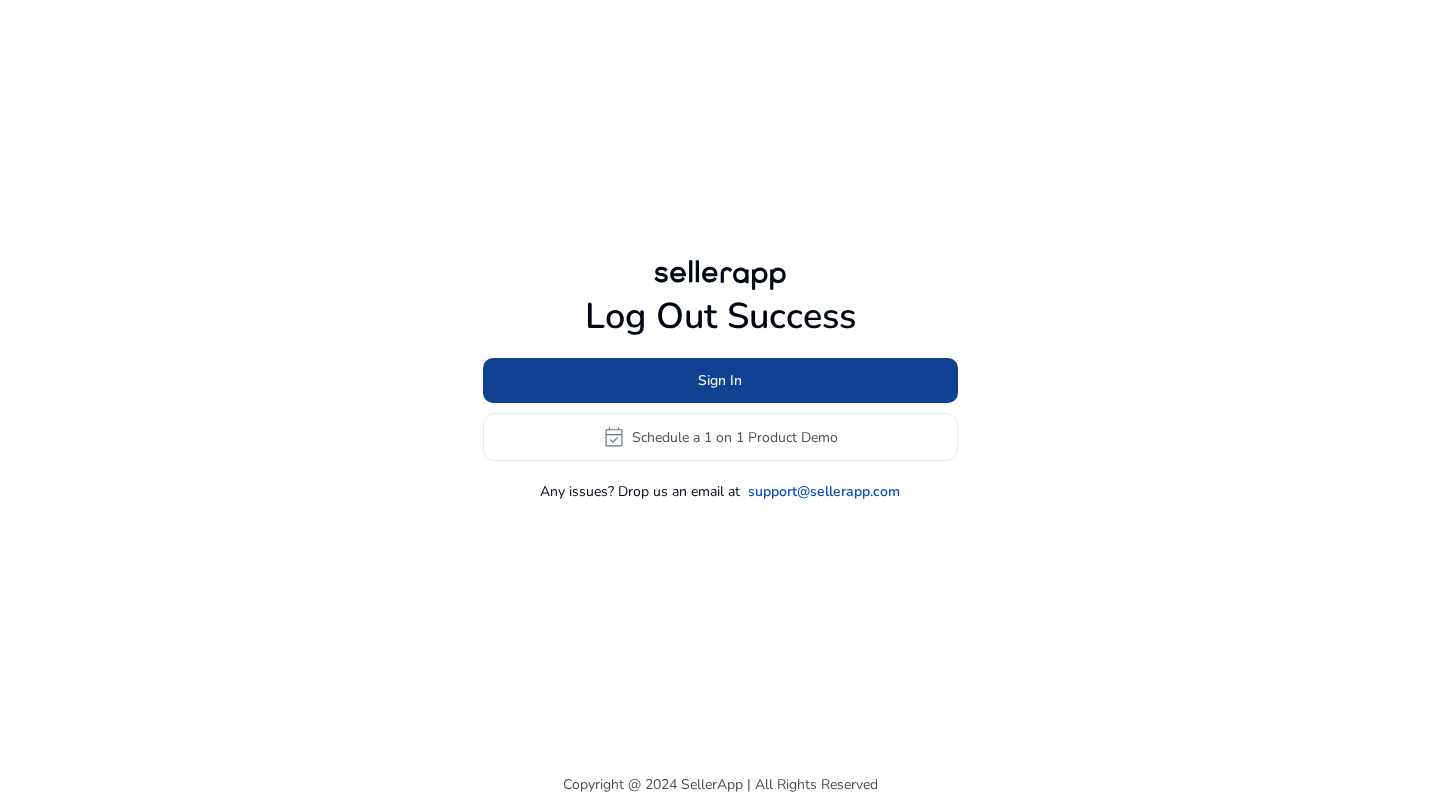 click 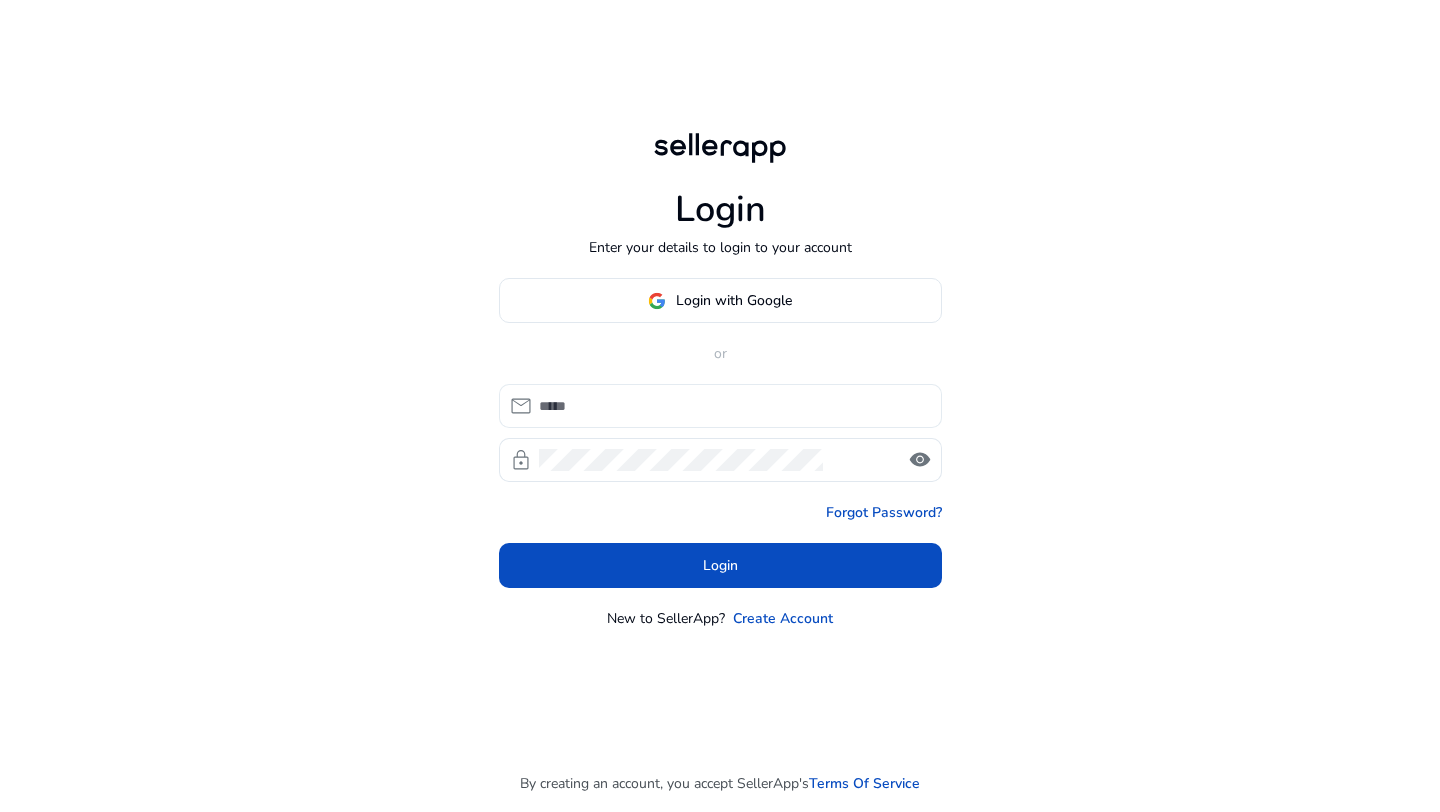 click at bounding box center (732, 406) 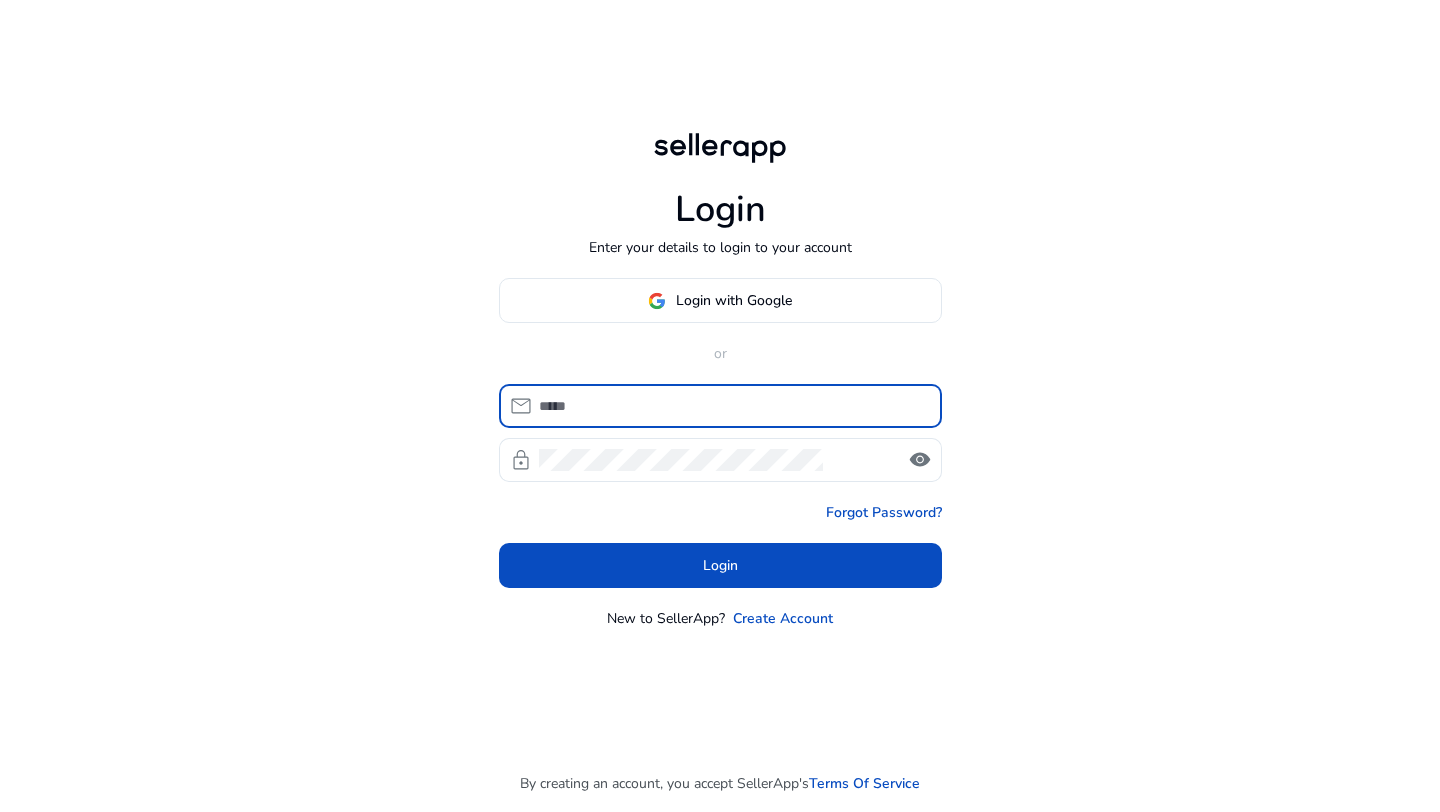 type on "**********" 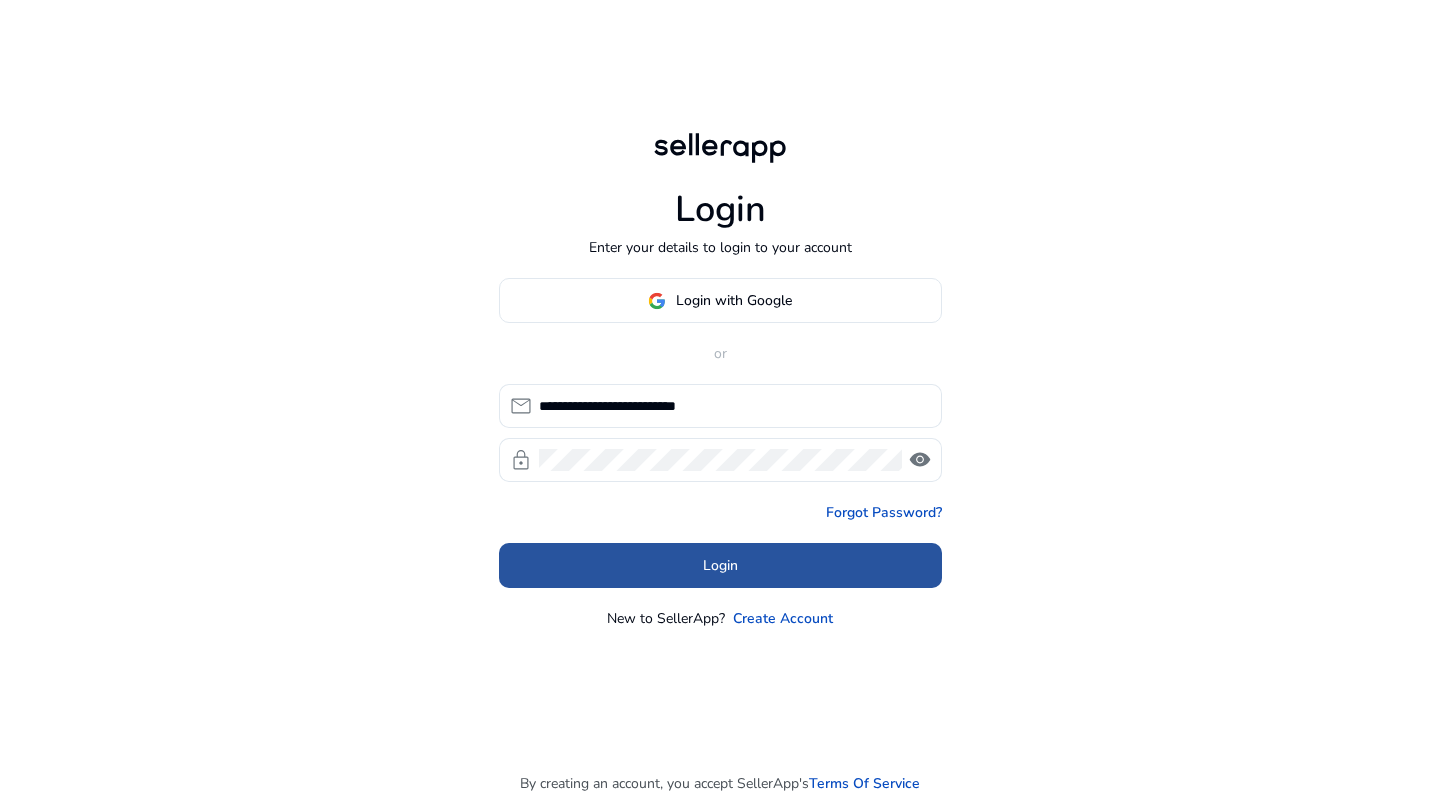 click at bounding box center (720, 566) 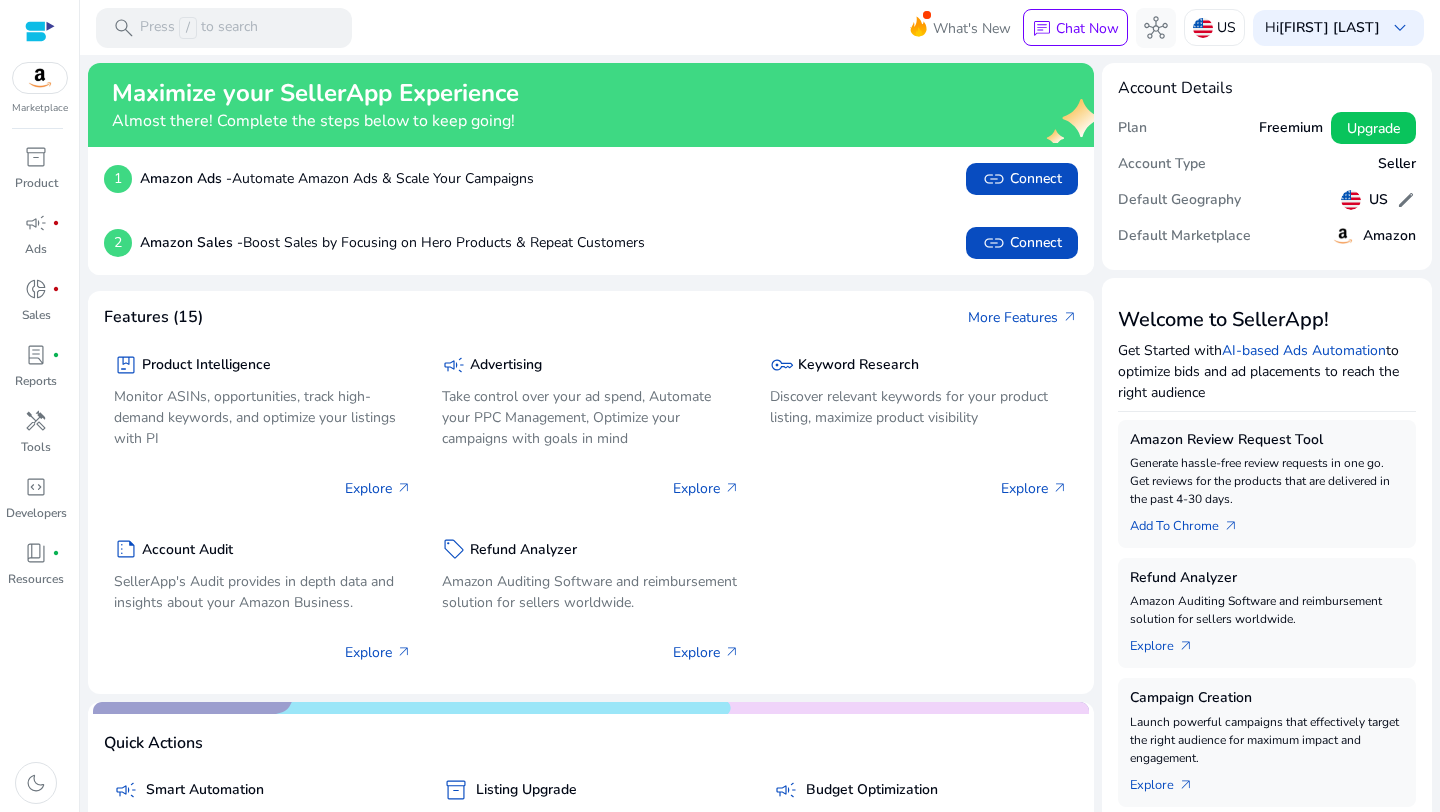 scroll, scrollTop: 0, scrollLeft: 0, axis: both 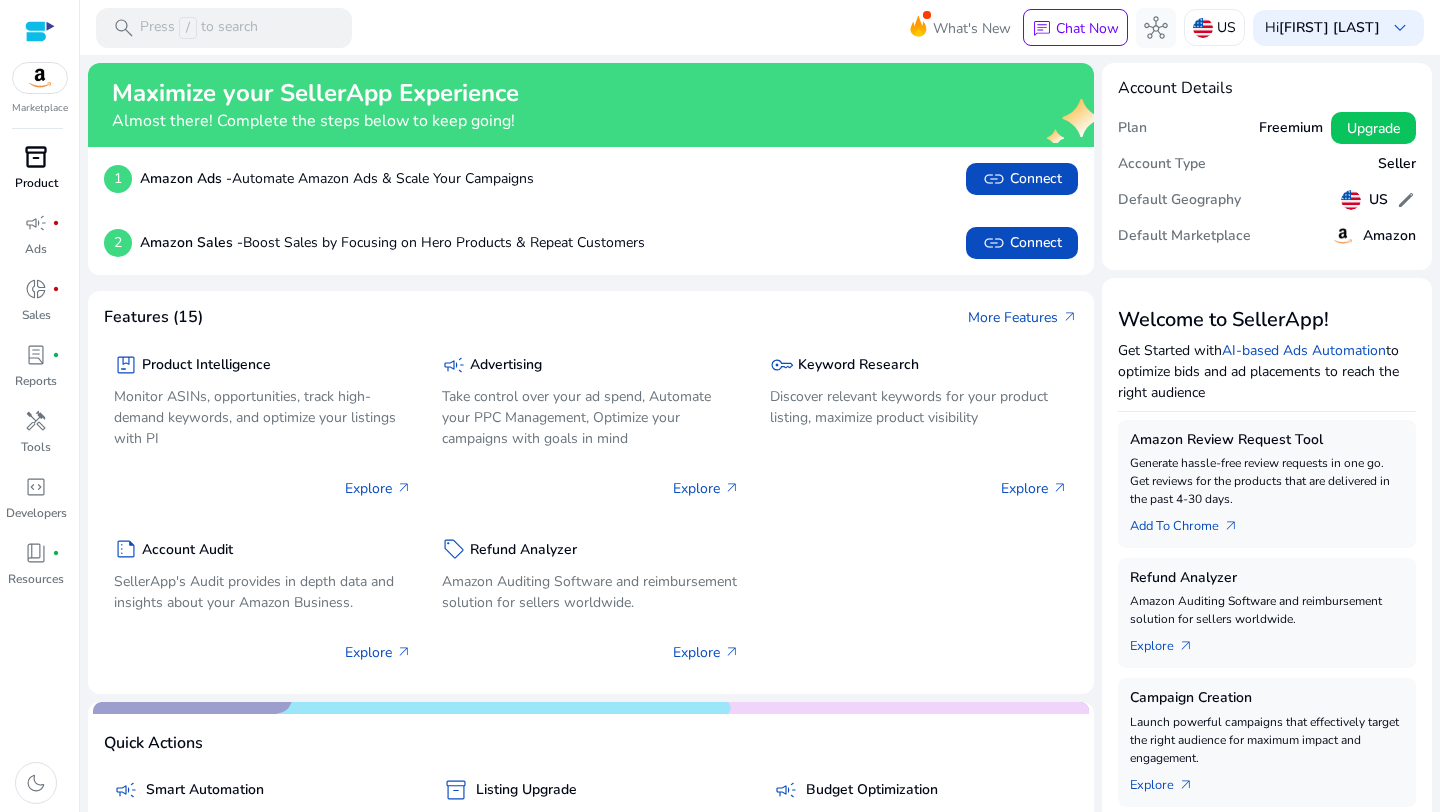 click on "inventory_2" at bounding box center (36, 157) 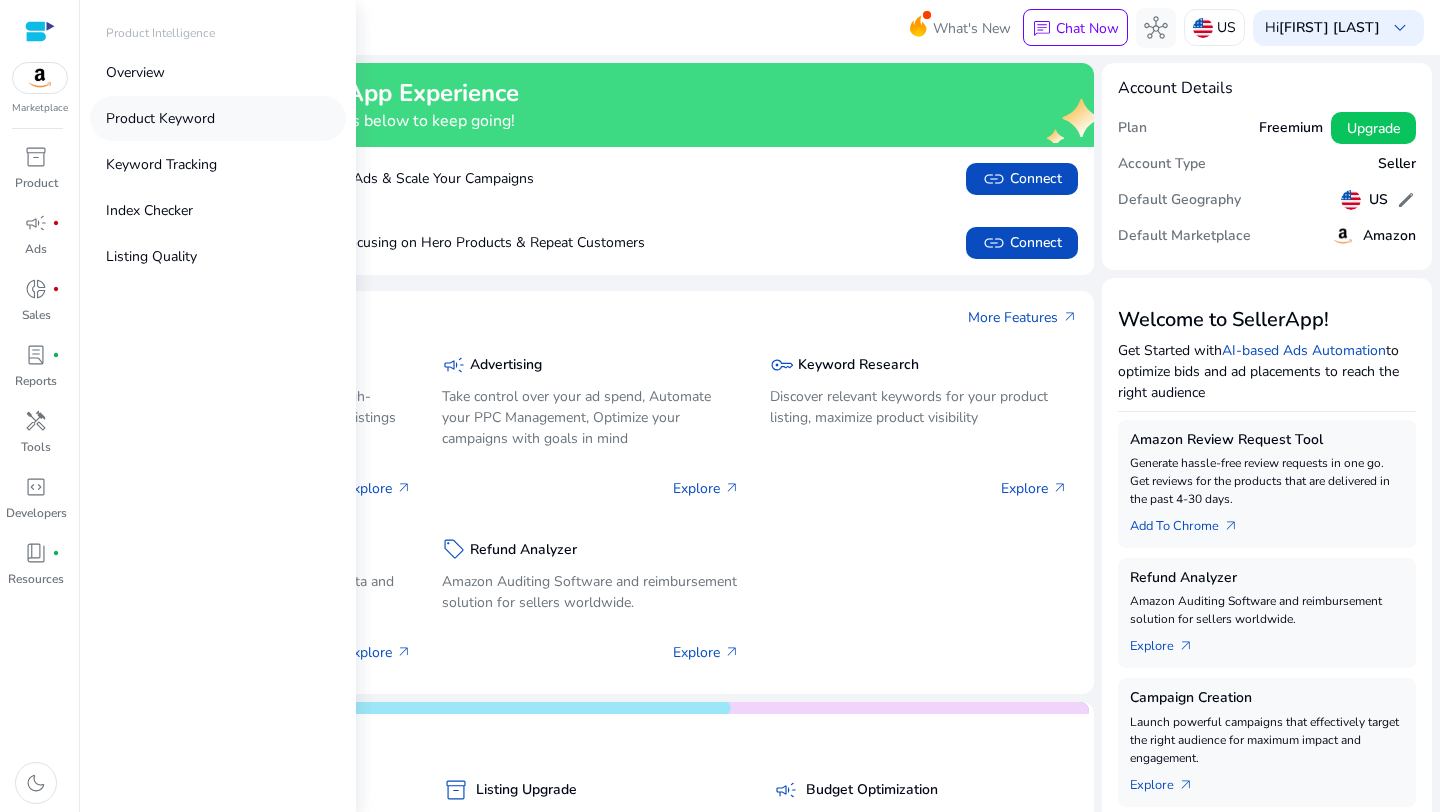 click on "Product Keyword" at bounding box center [160, 118] 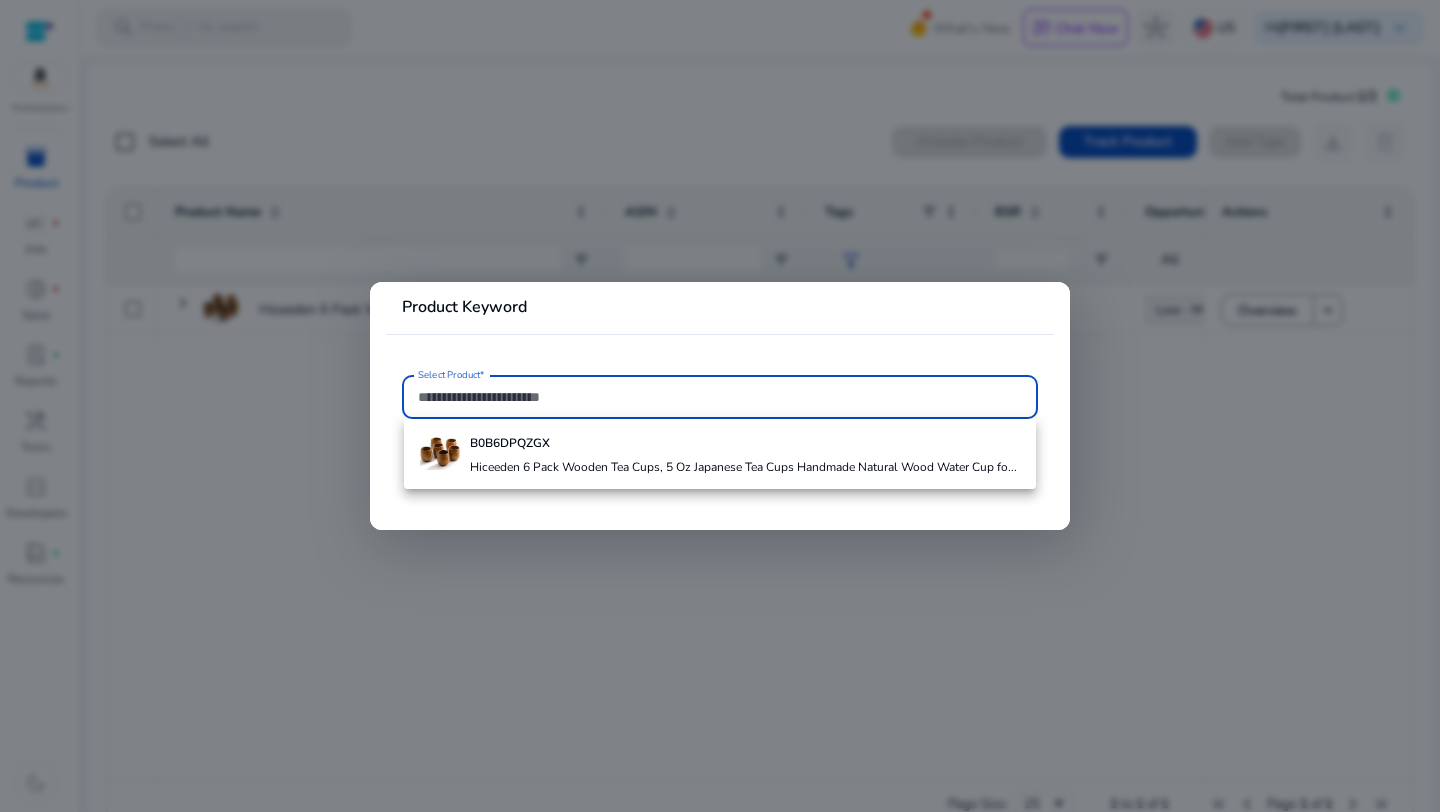 click at bounding box center (720, 406) 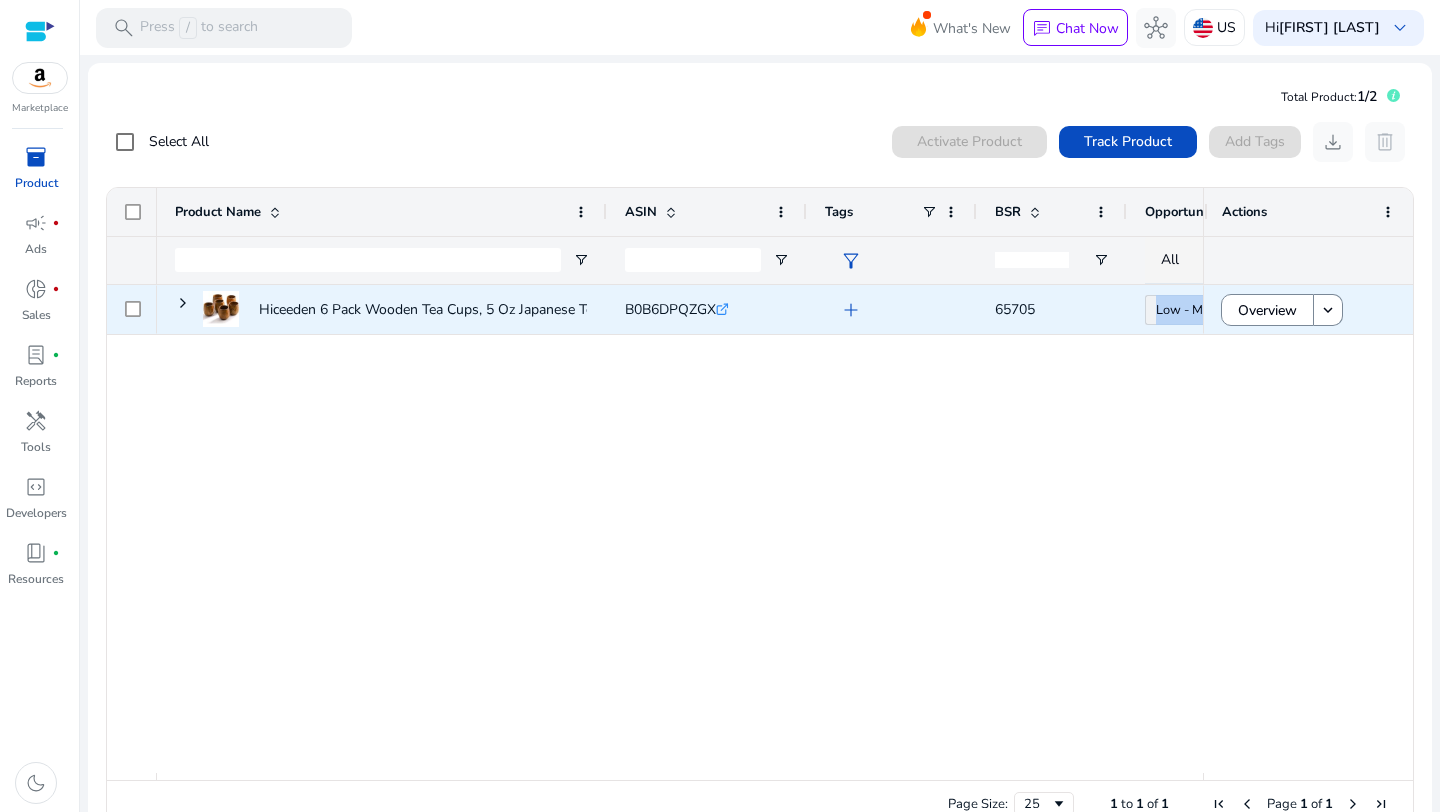 click 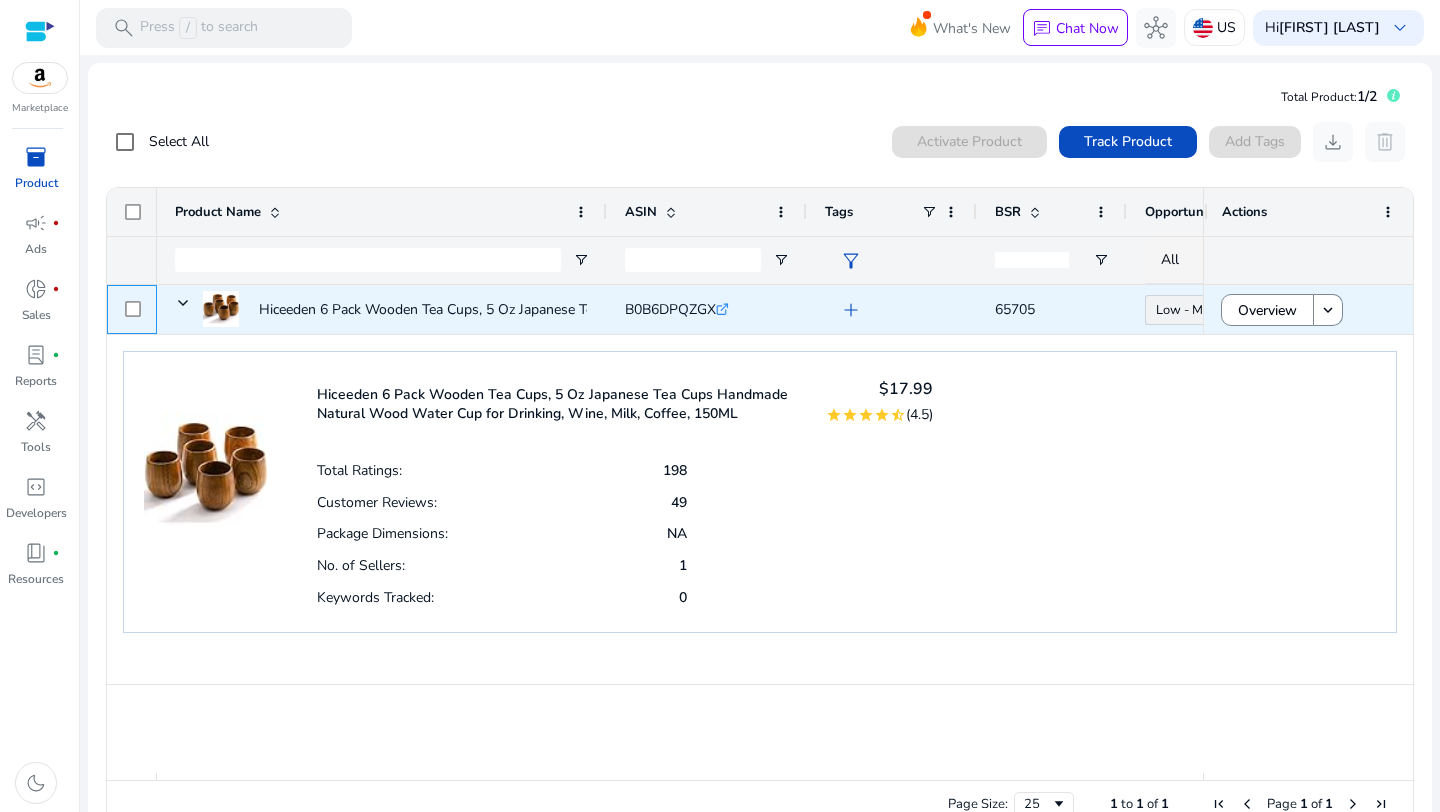 click 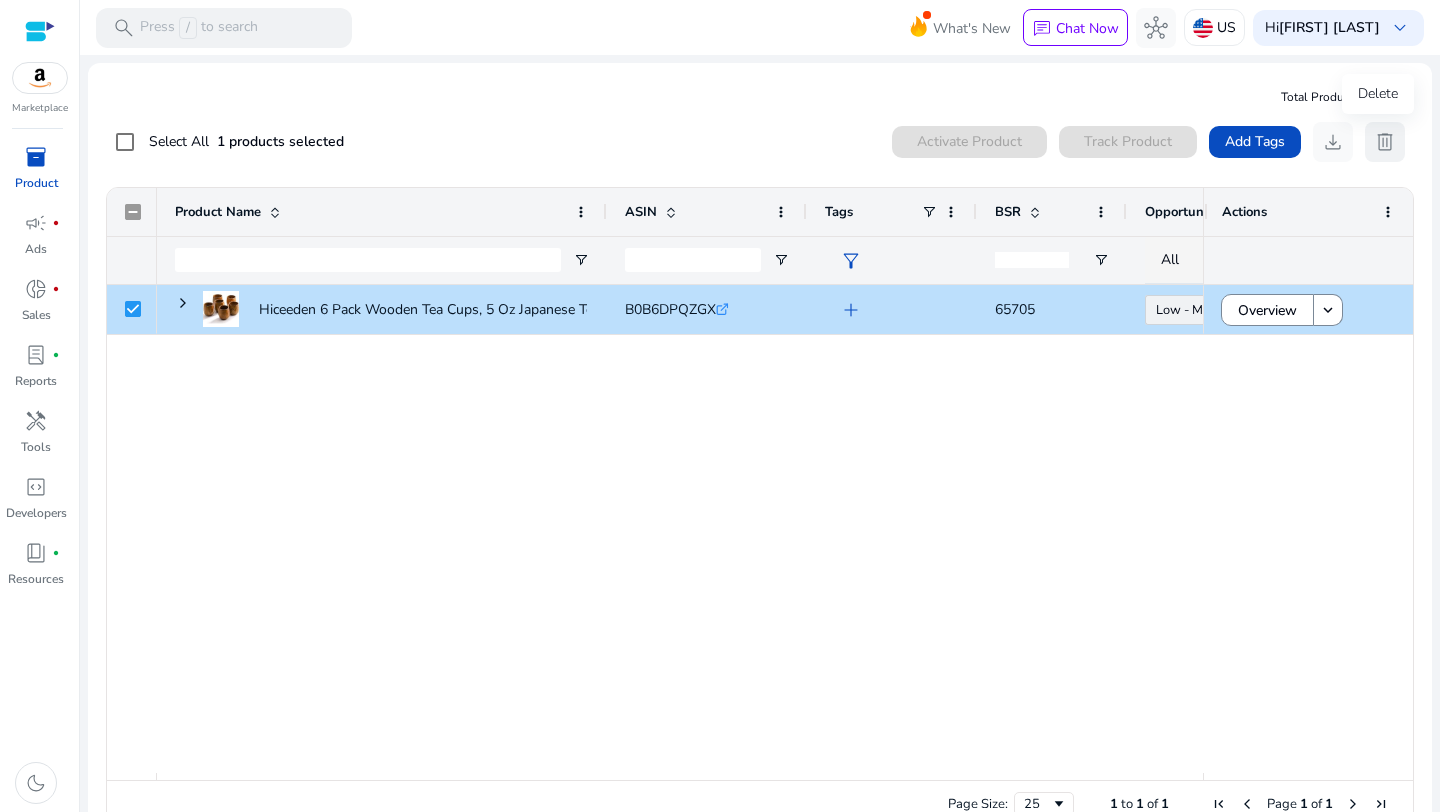 click on "delete" 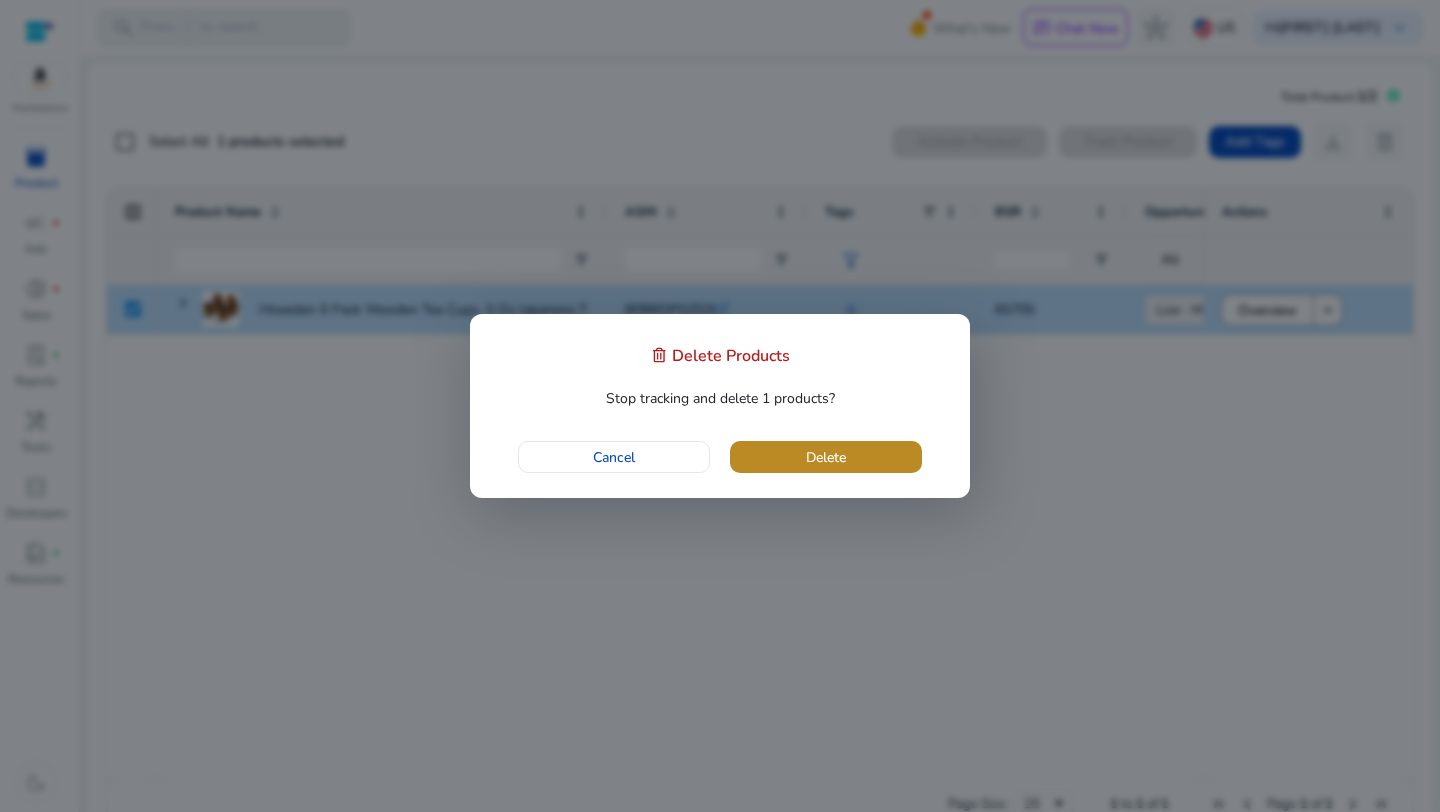 click at bounding box center (826, 457) 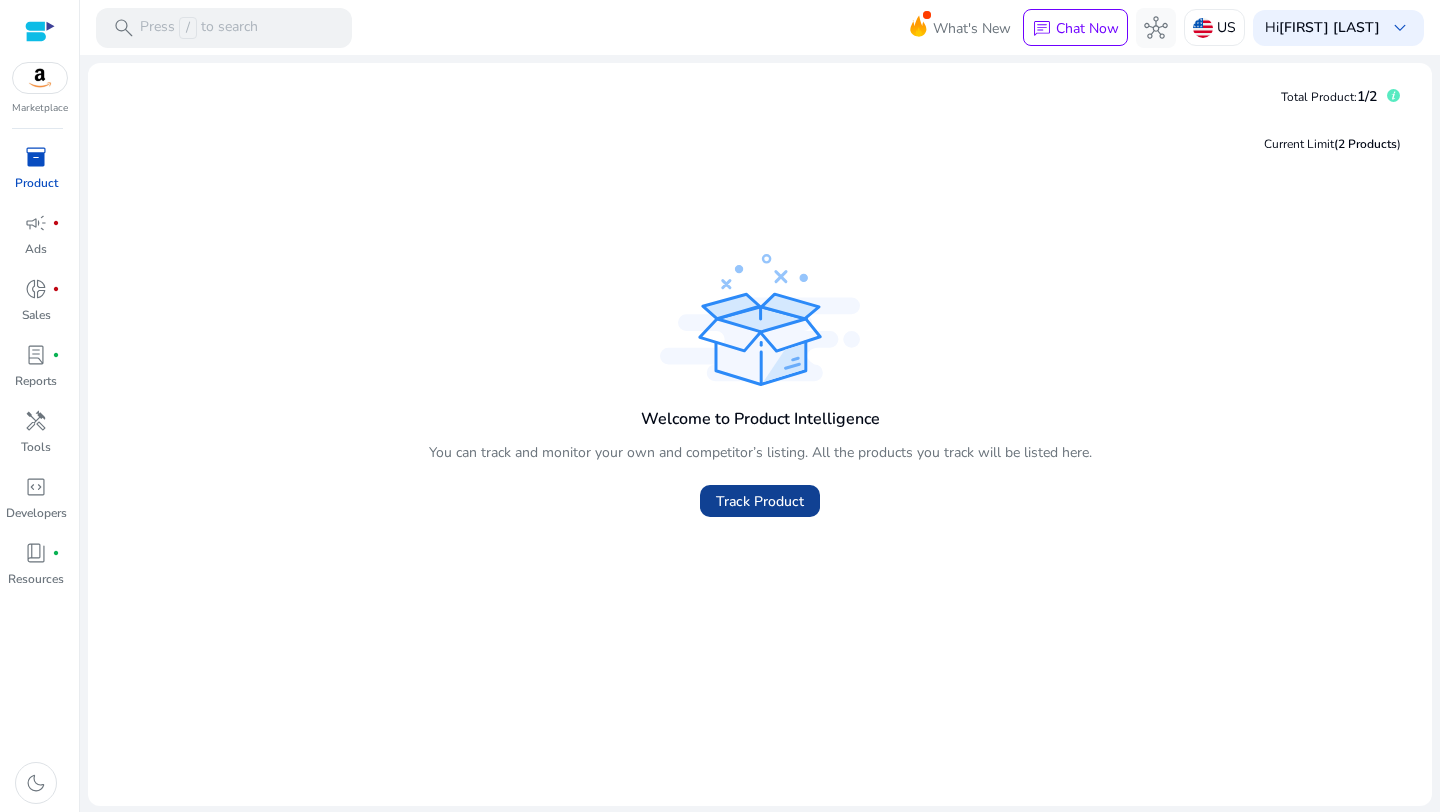 click on "Track Product" 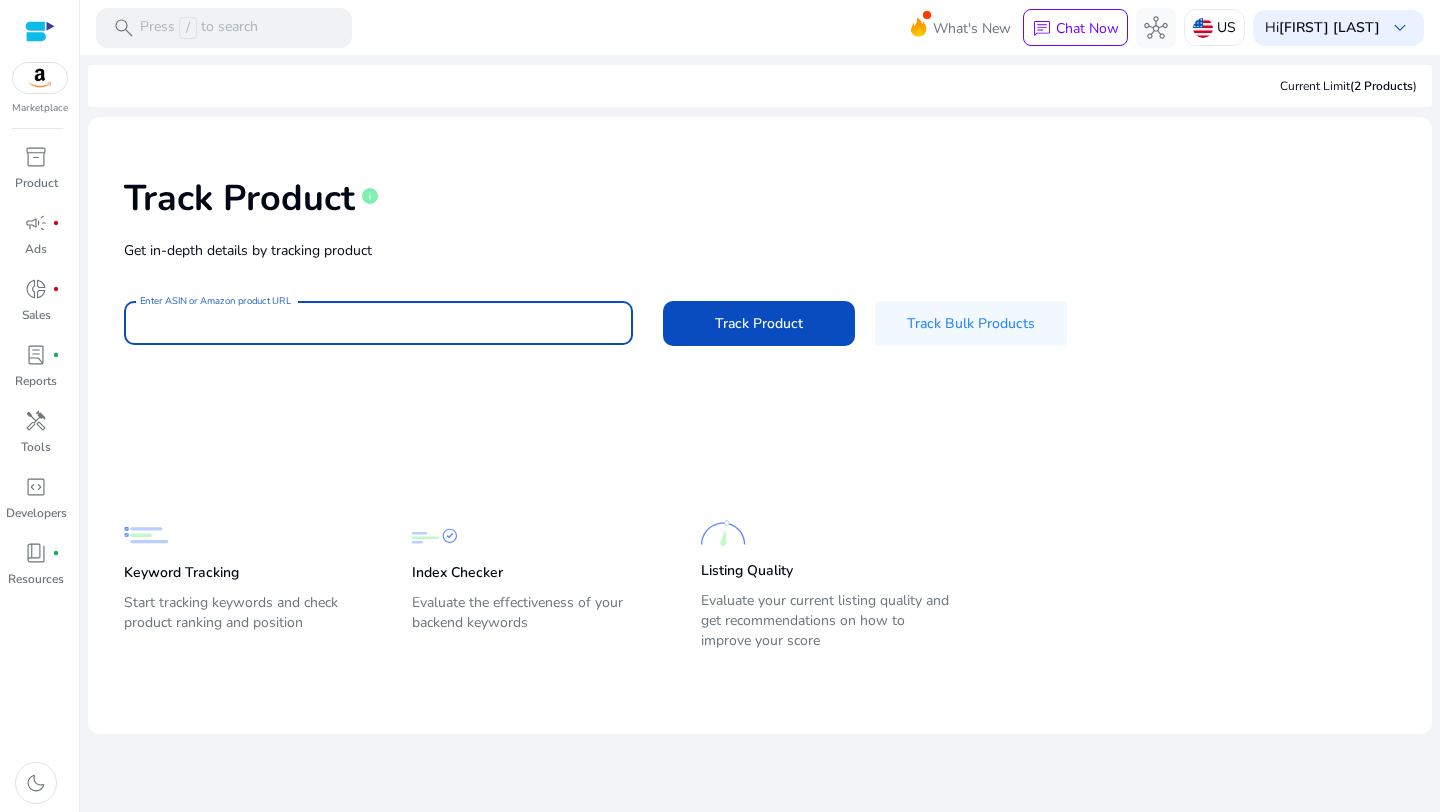 paste on "**********" 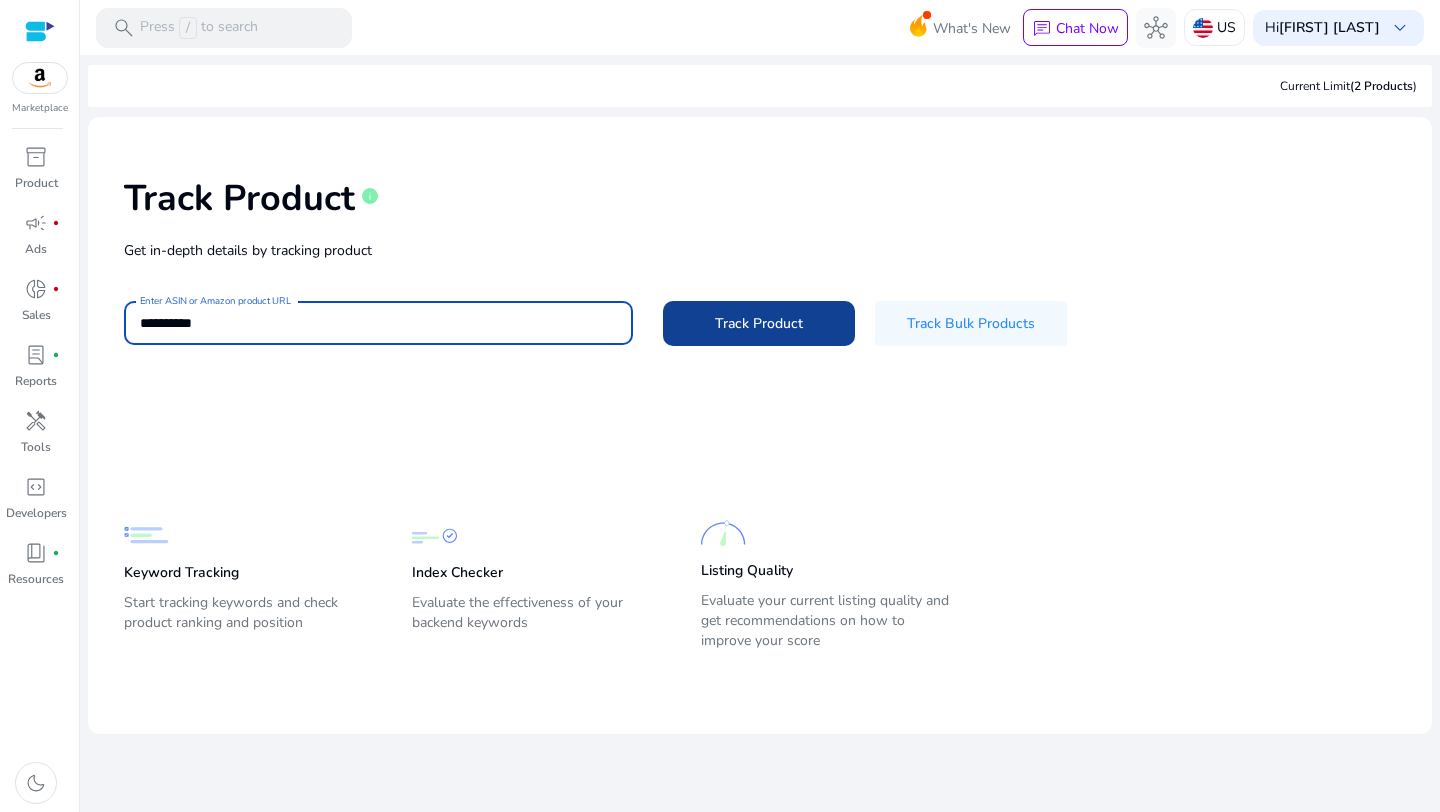 type on "**********" 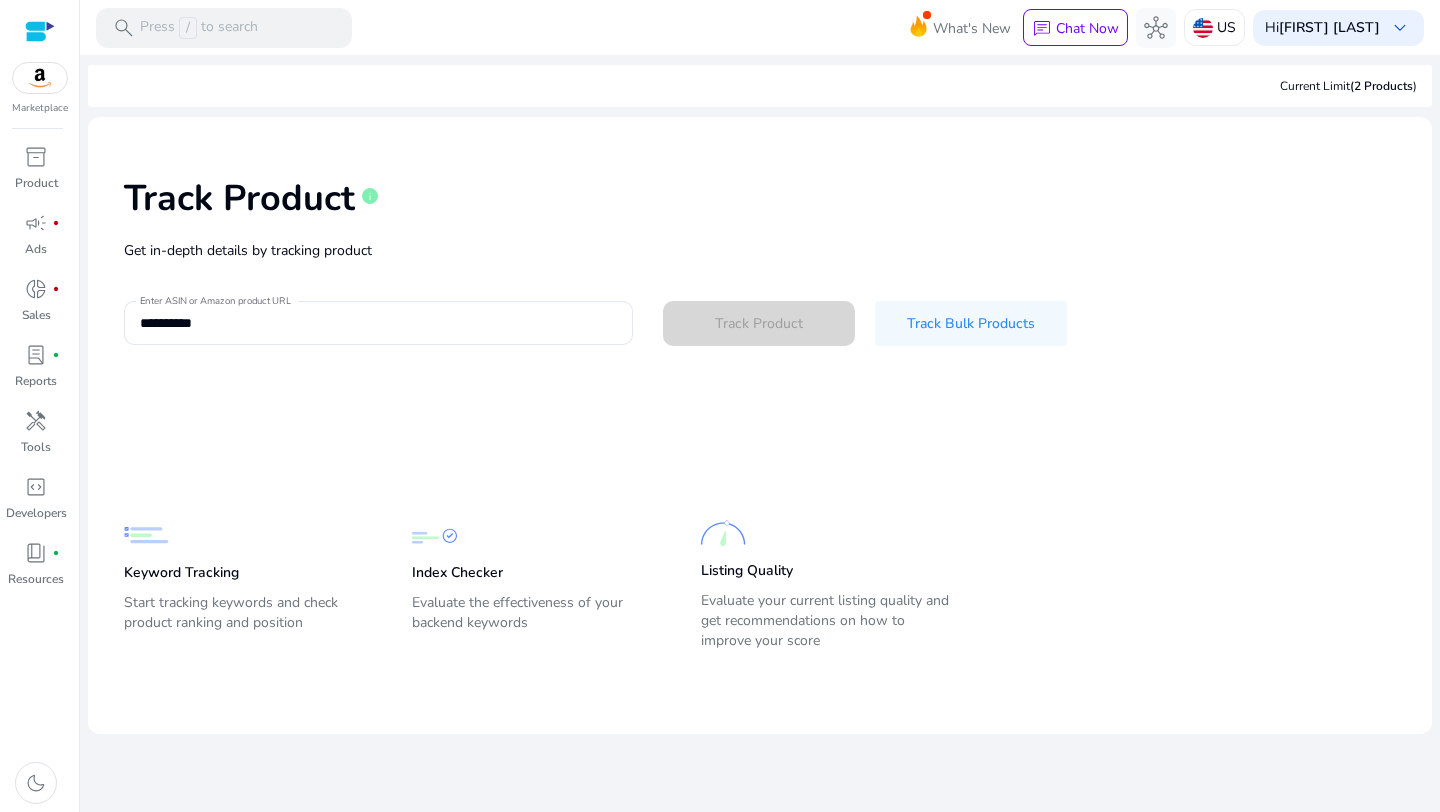 type 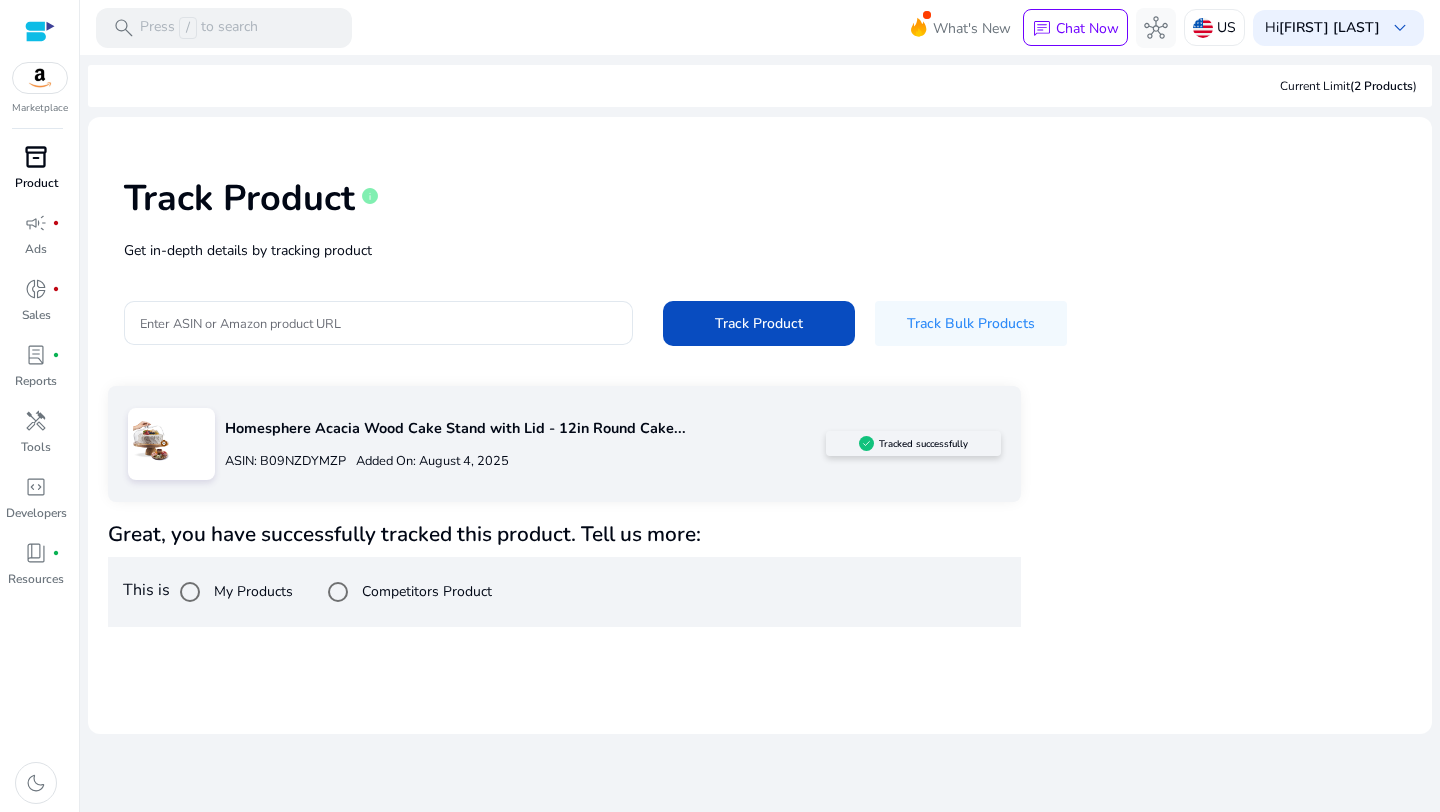 click on "inventory_2" at bounding box center [36, 157] 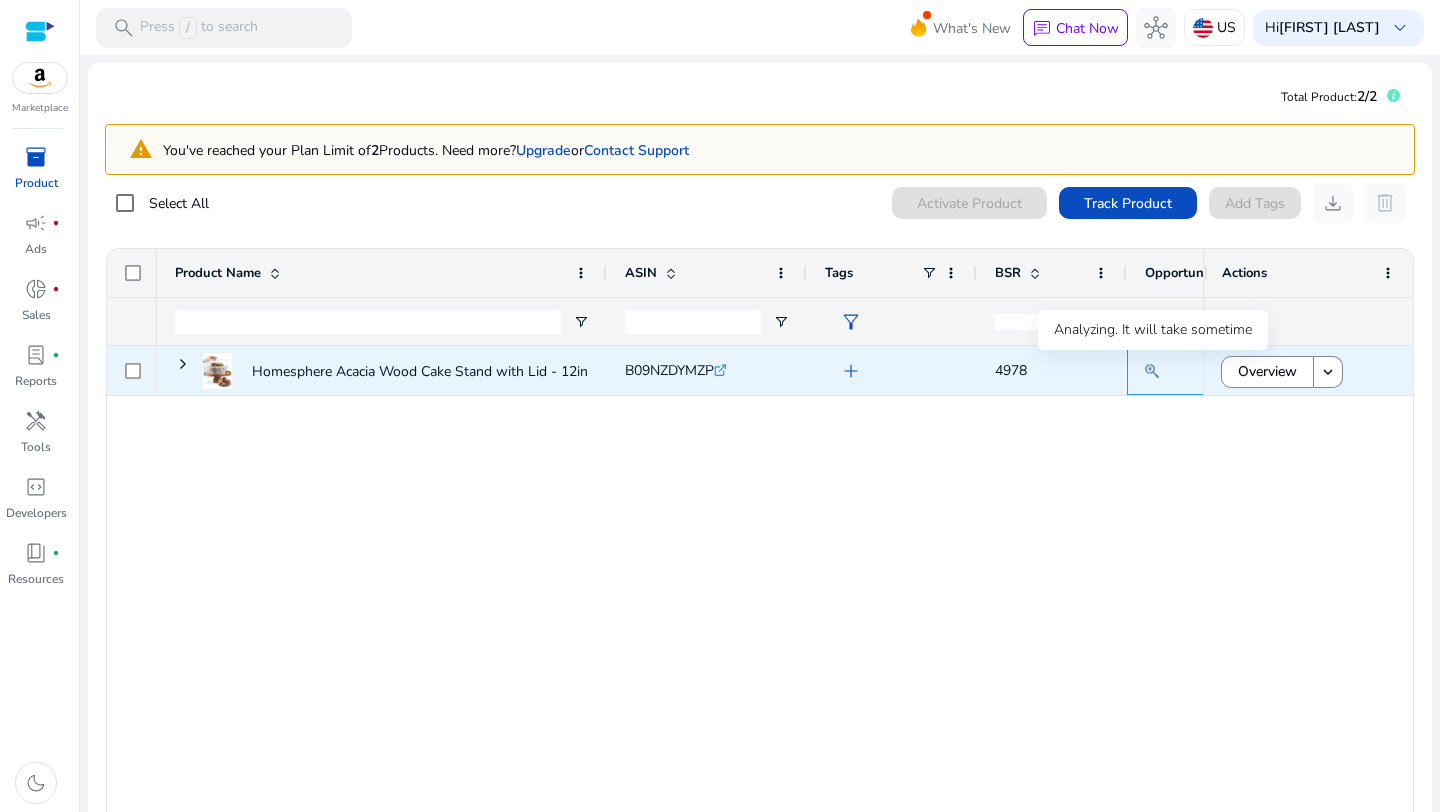 click 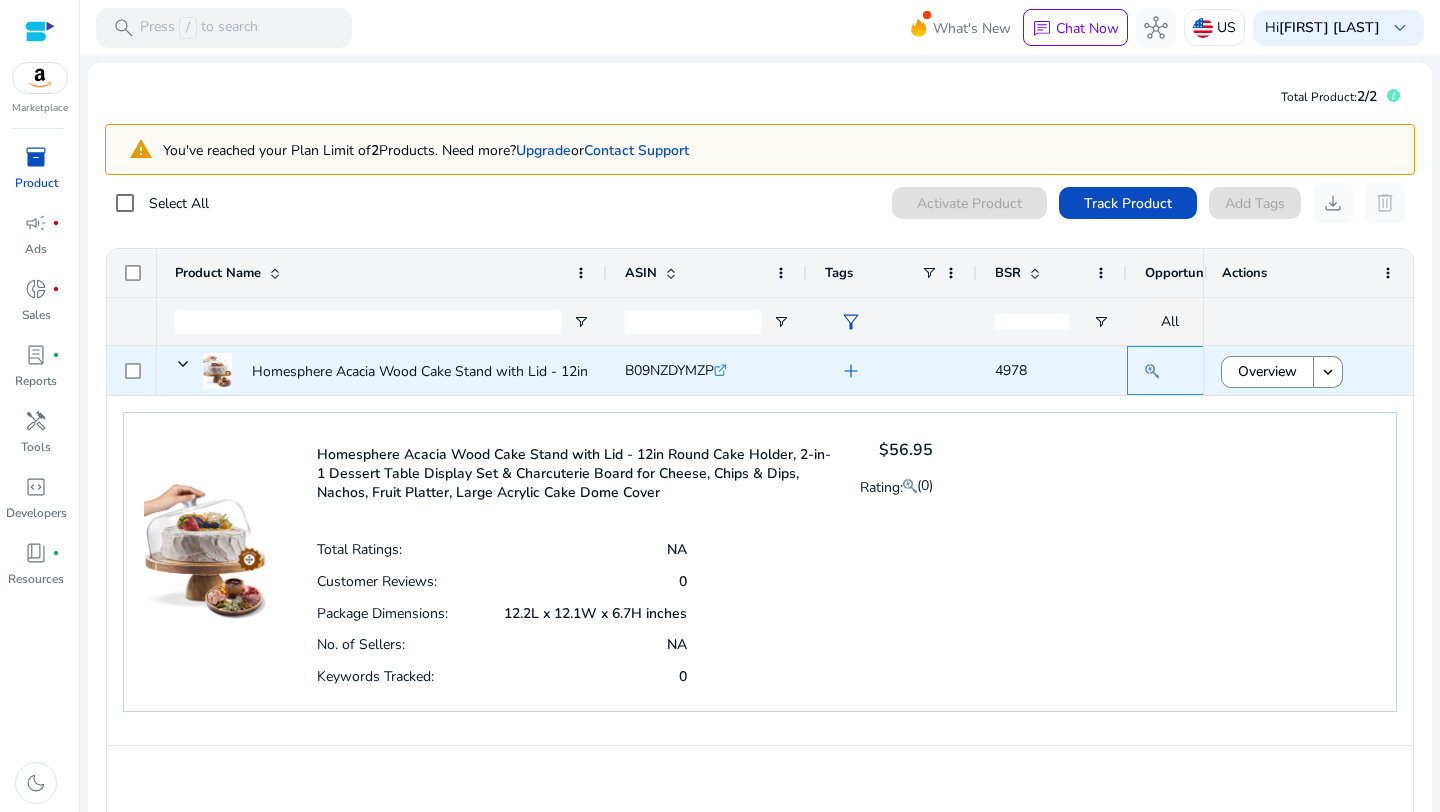 click 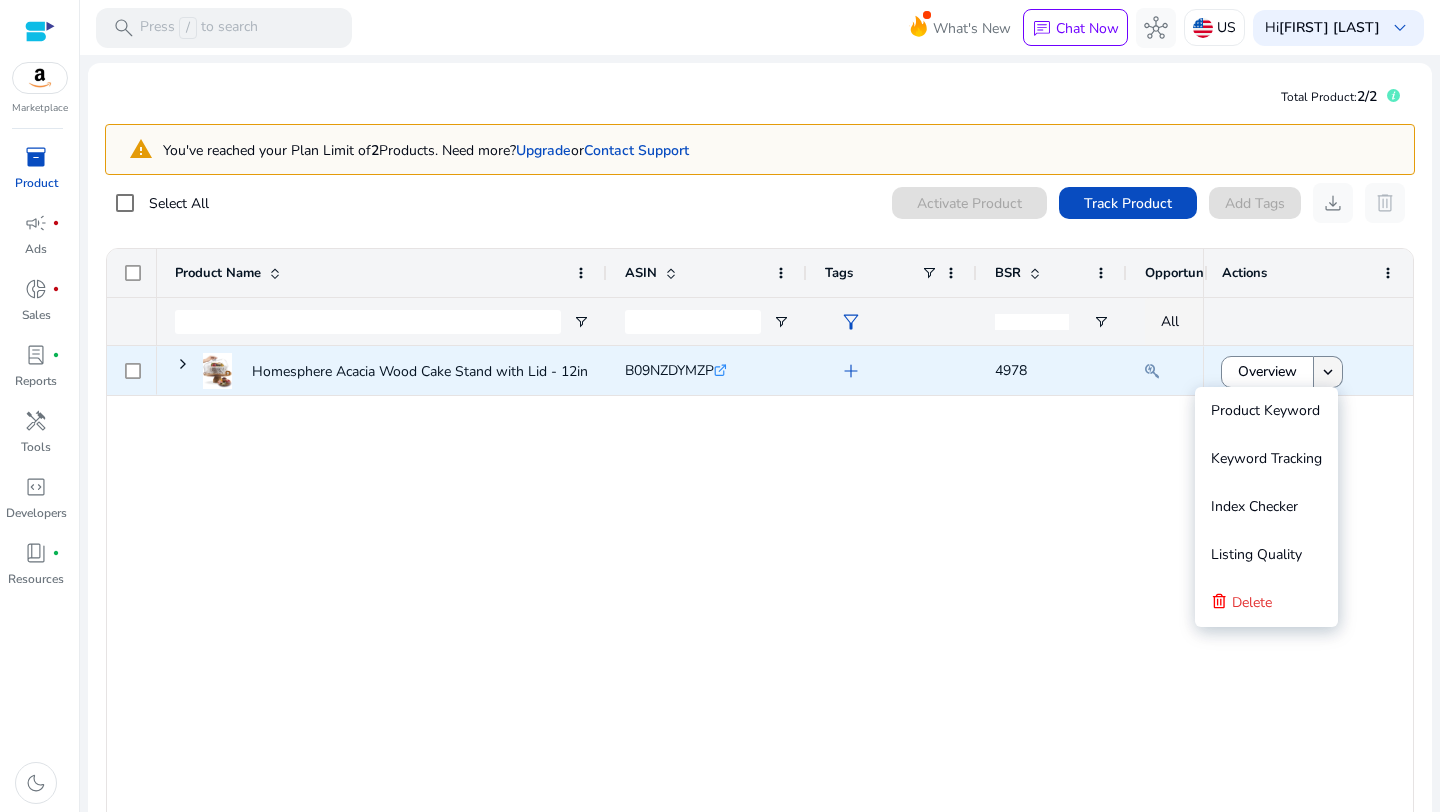 click on "keyboard_arrow_down" 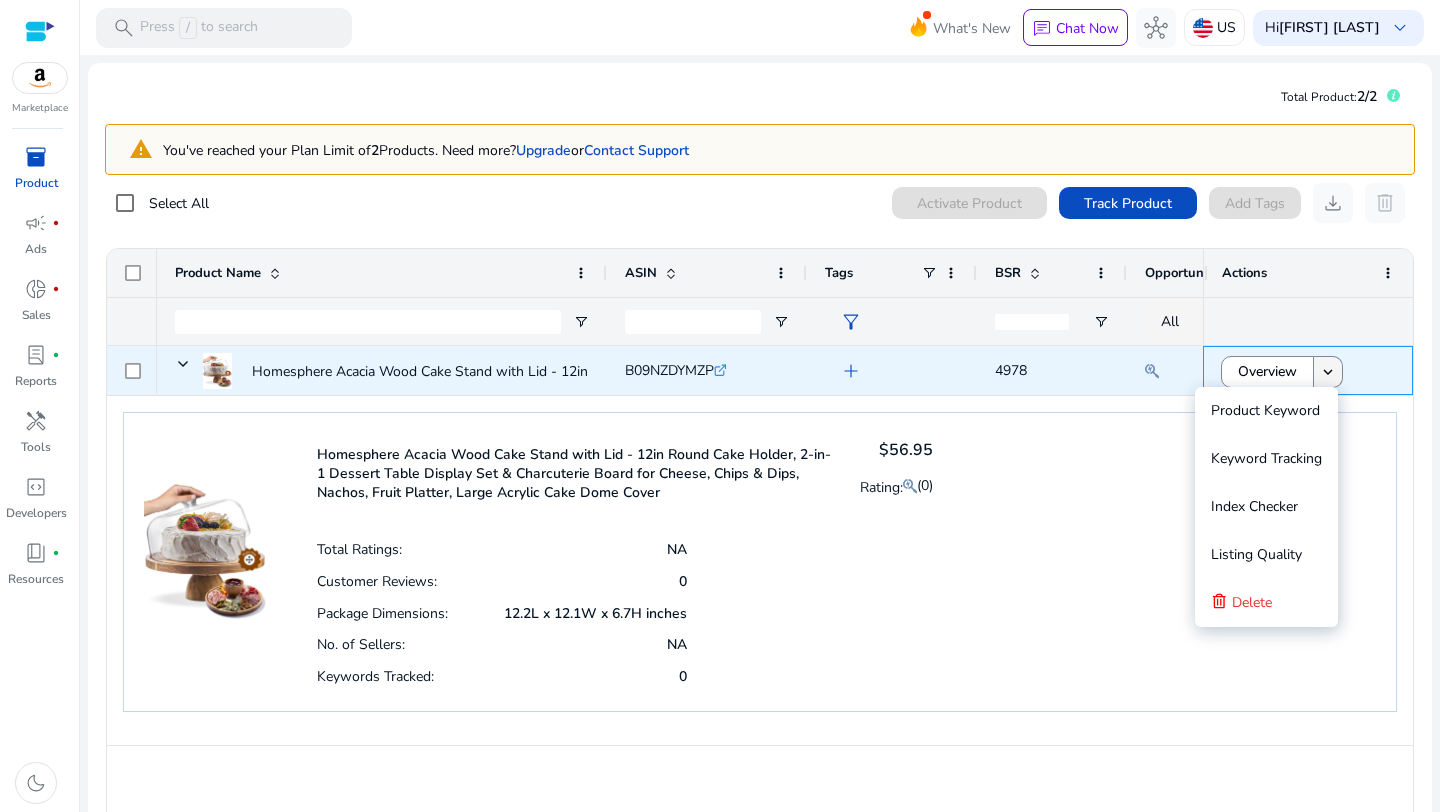 click on "keyboard_arrow_down" 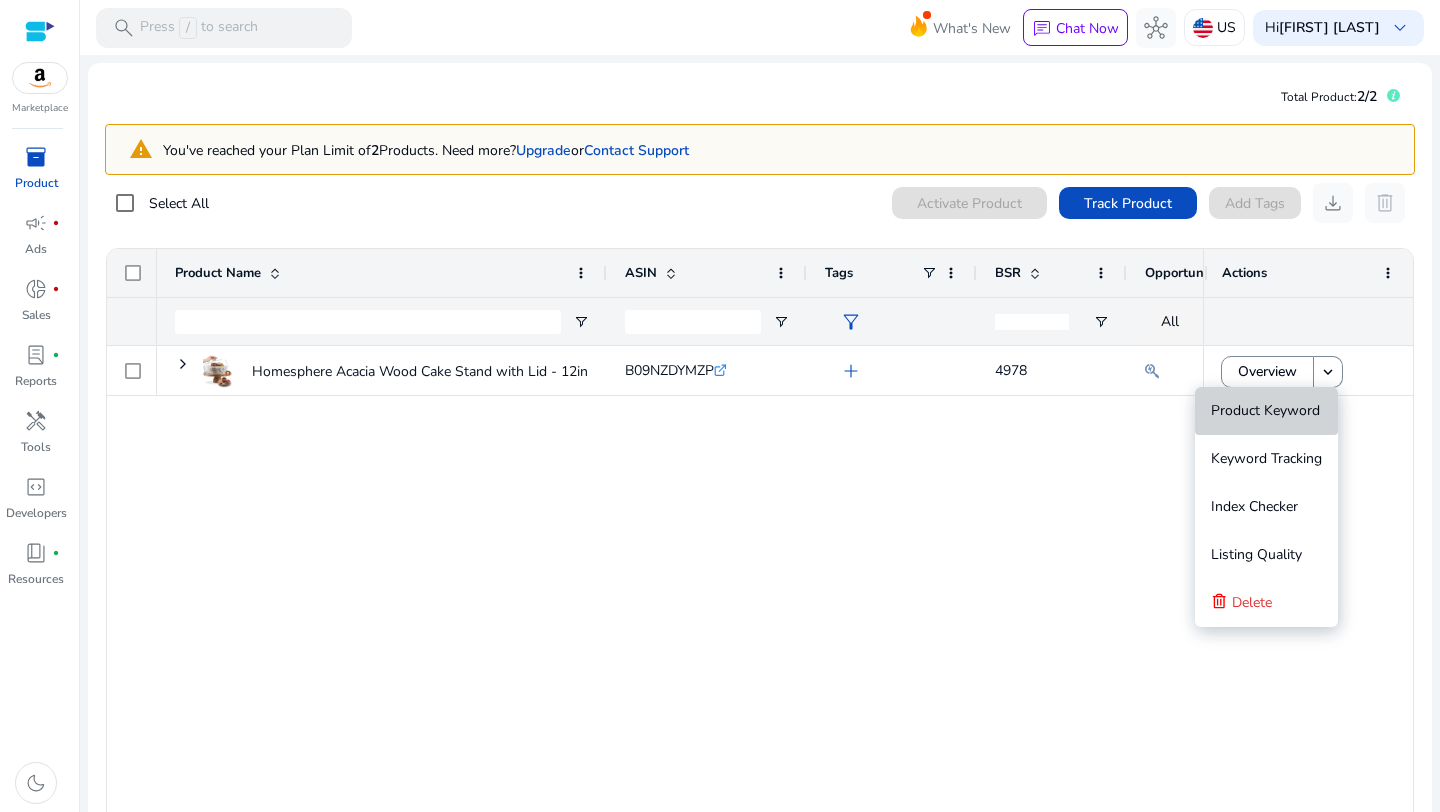 click on "Product Keyword" at bounding box center [1265, 411] 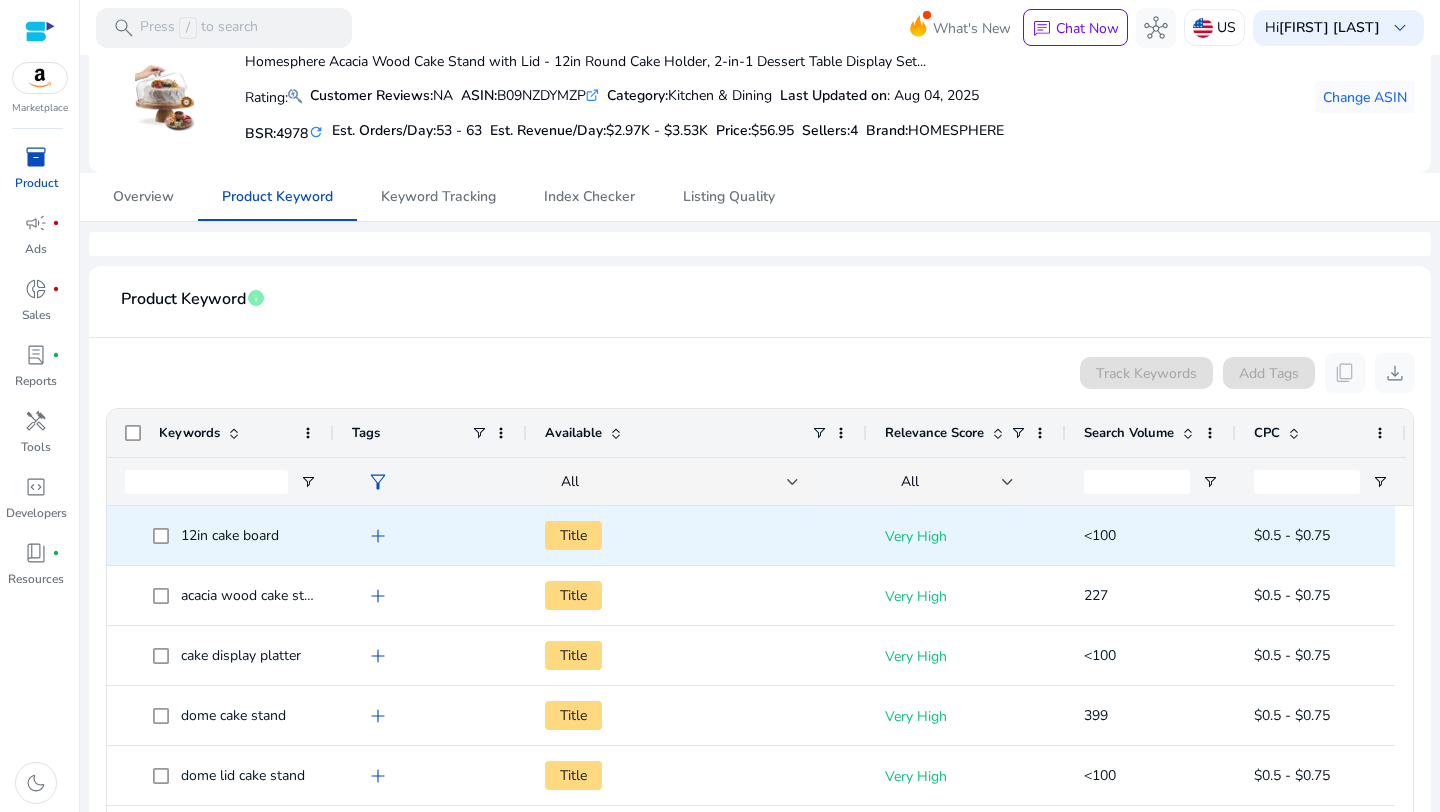 scroll, scrollTop: 154, scrollLeft: 0, axis: vertical 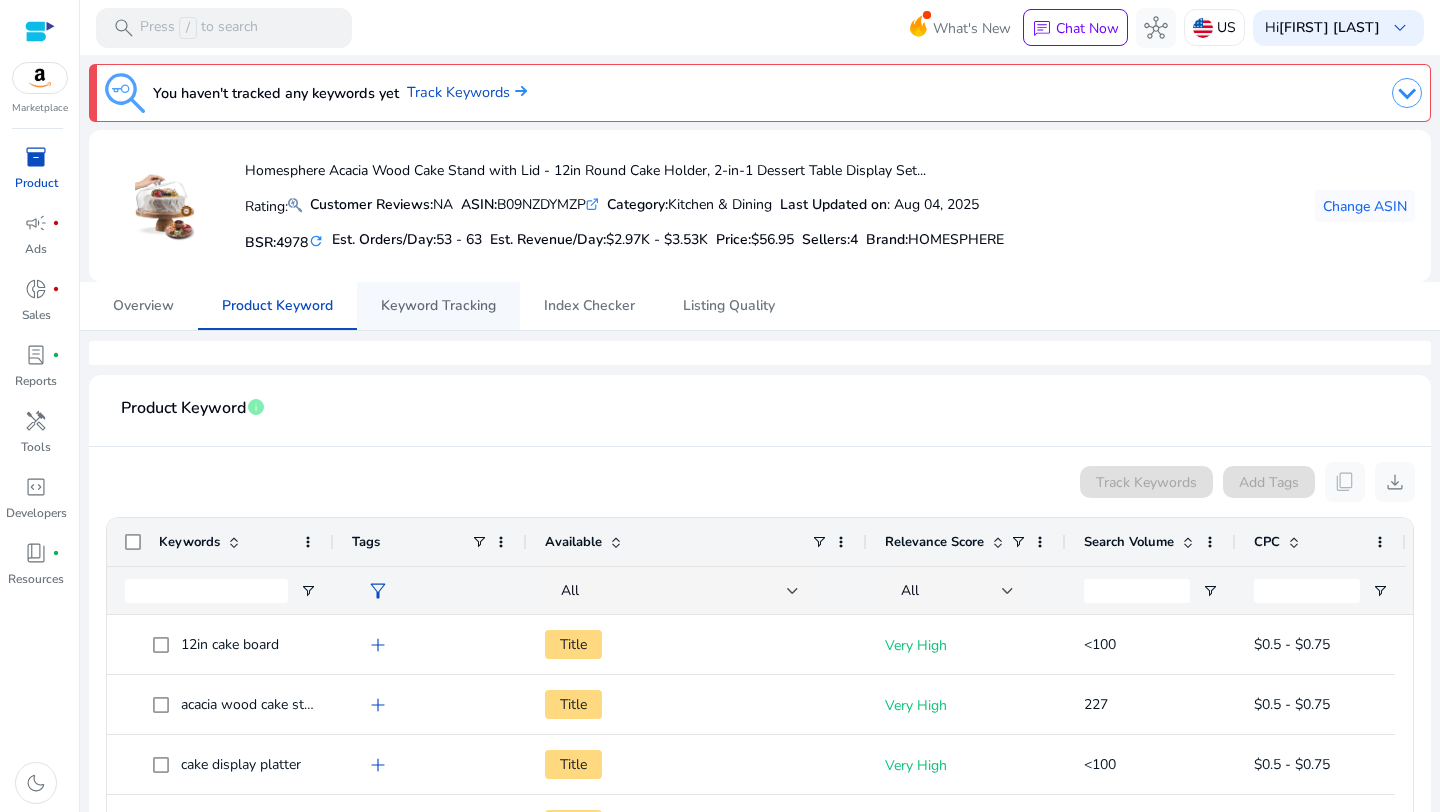 click on "Keyword Tracking" at bounding box center [438, 306] 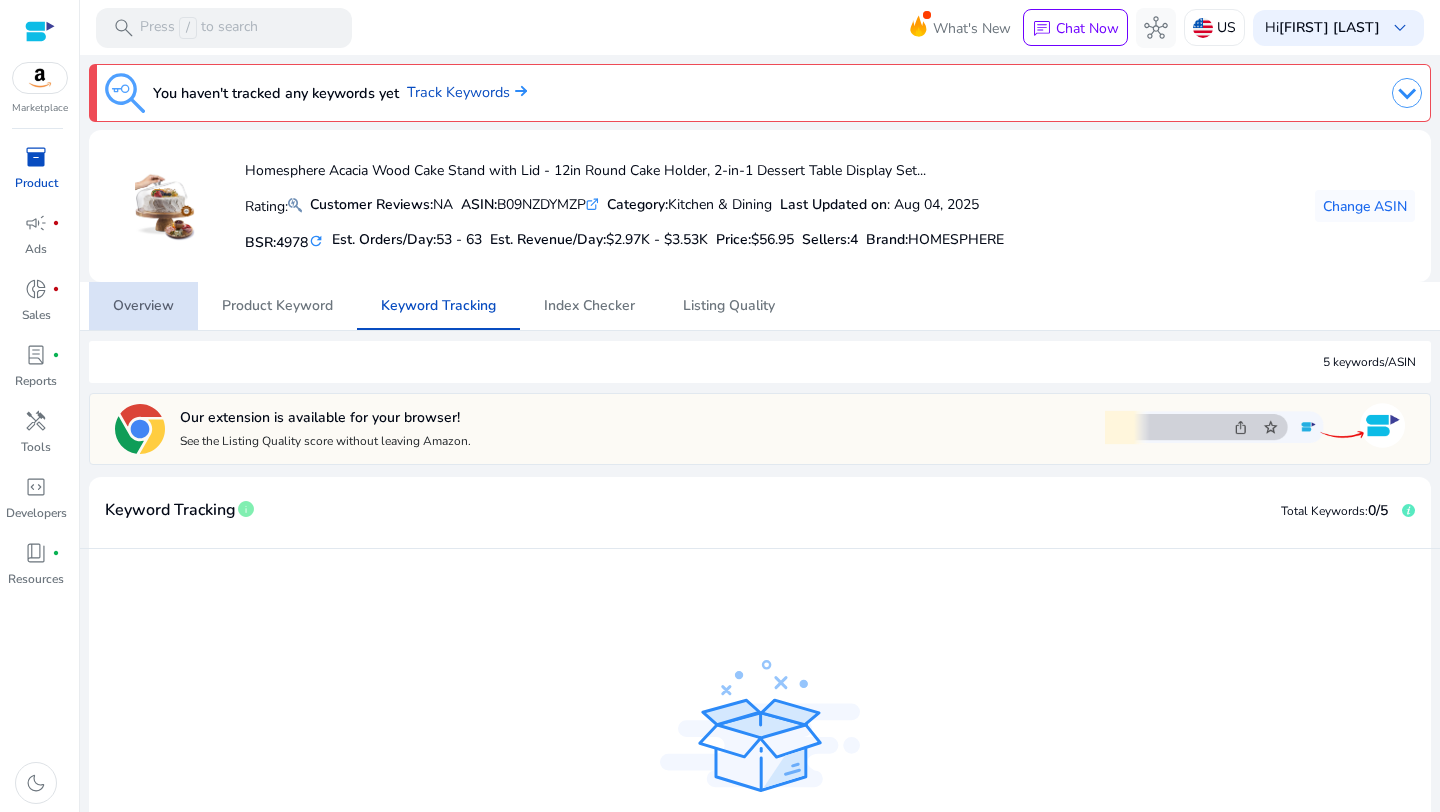 click on "Overview" at bounding box center (143, 306) 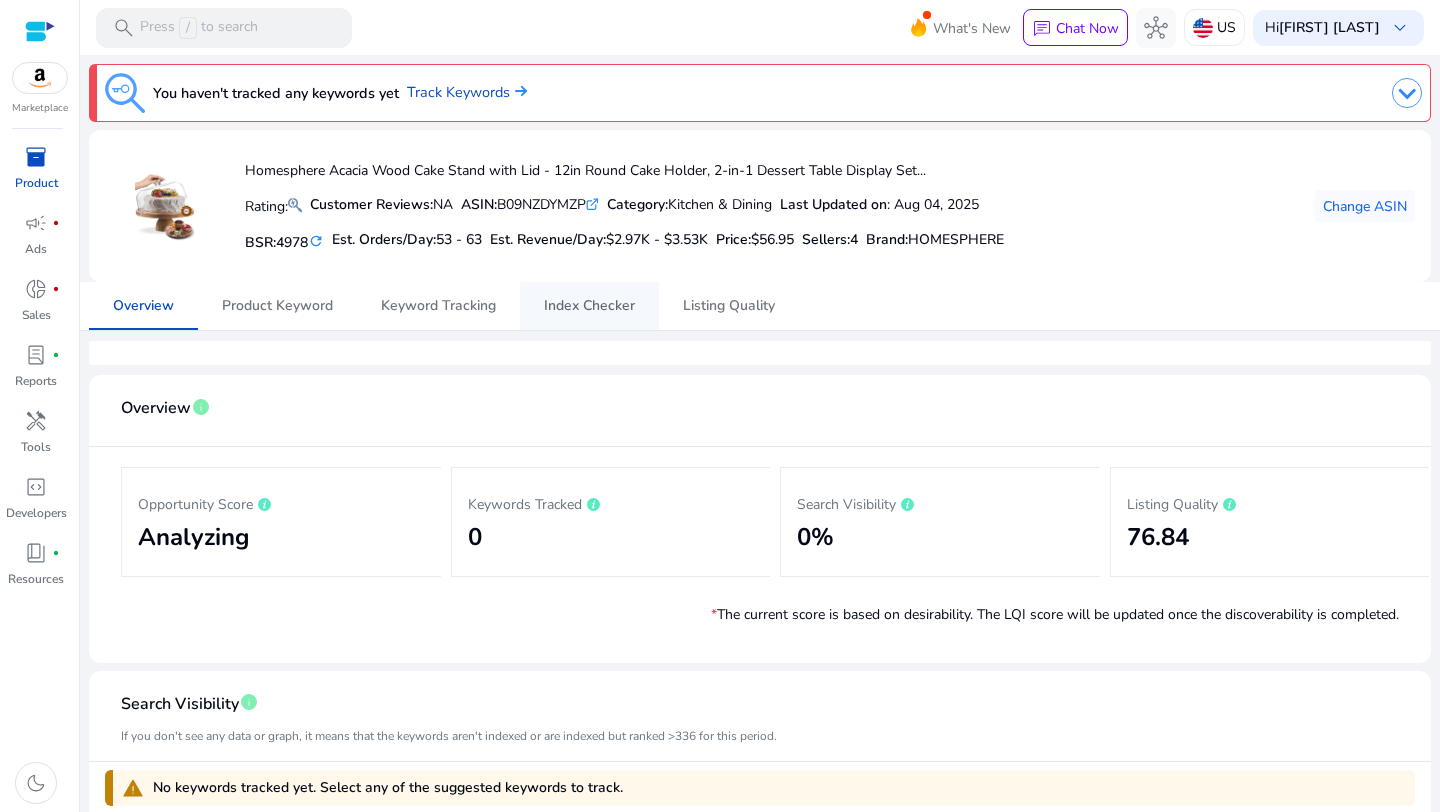 click on "Index Checker" at bounding box center [589, 306] 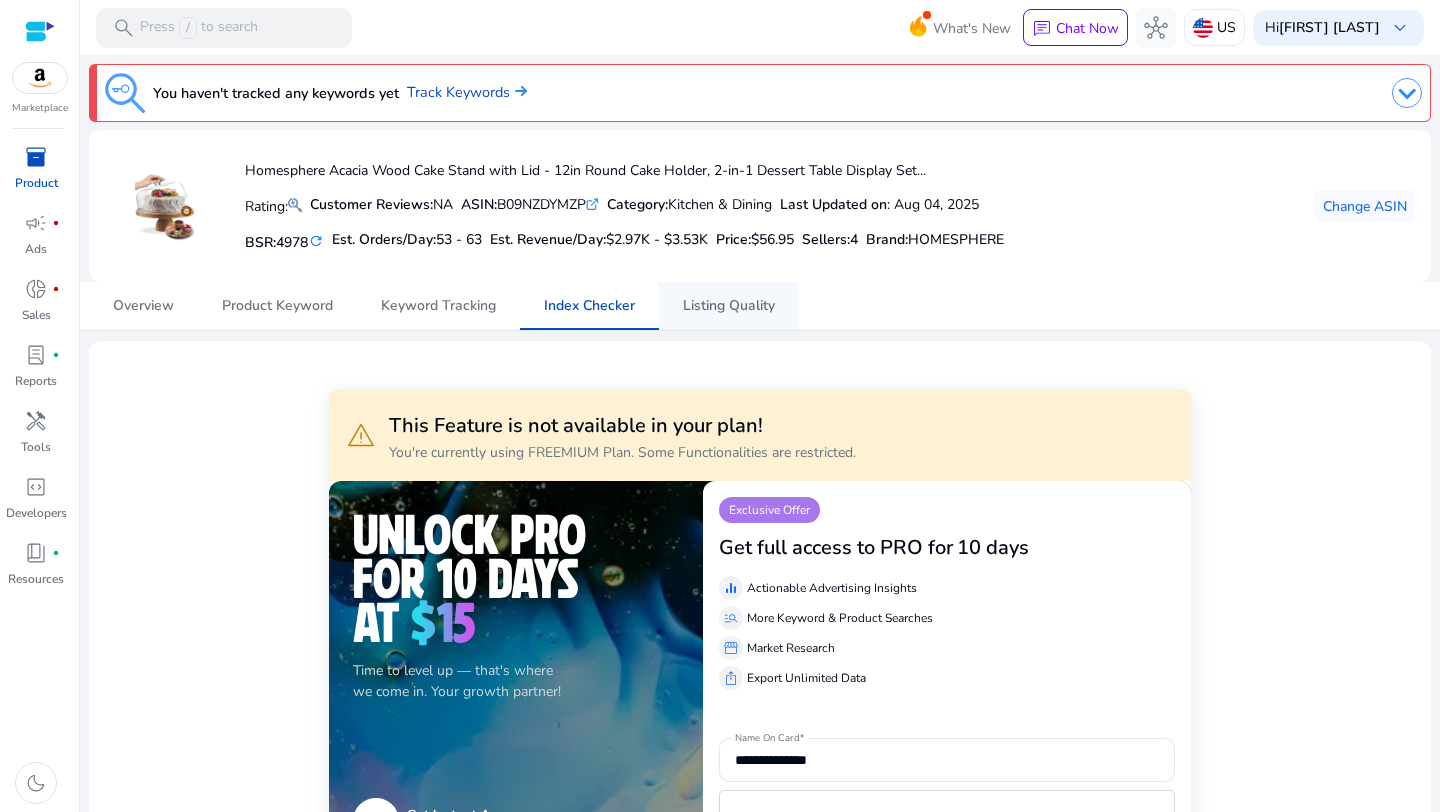 click on "Listing Quality" at bounding box center (729, 306) 